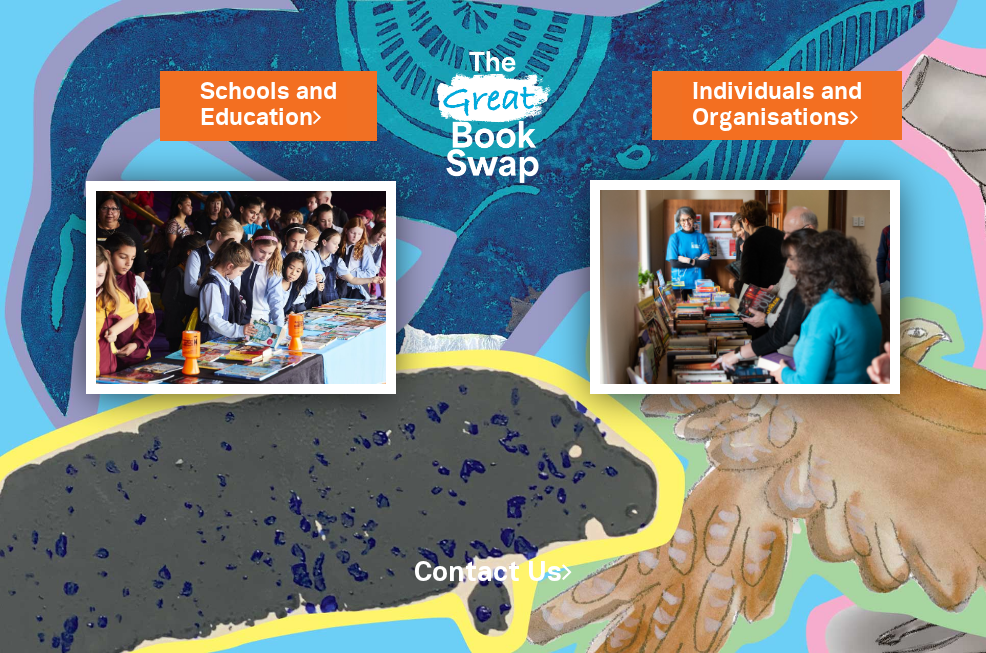 scroll, scrollTop: 0, scrollLeft: 0, axis: both 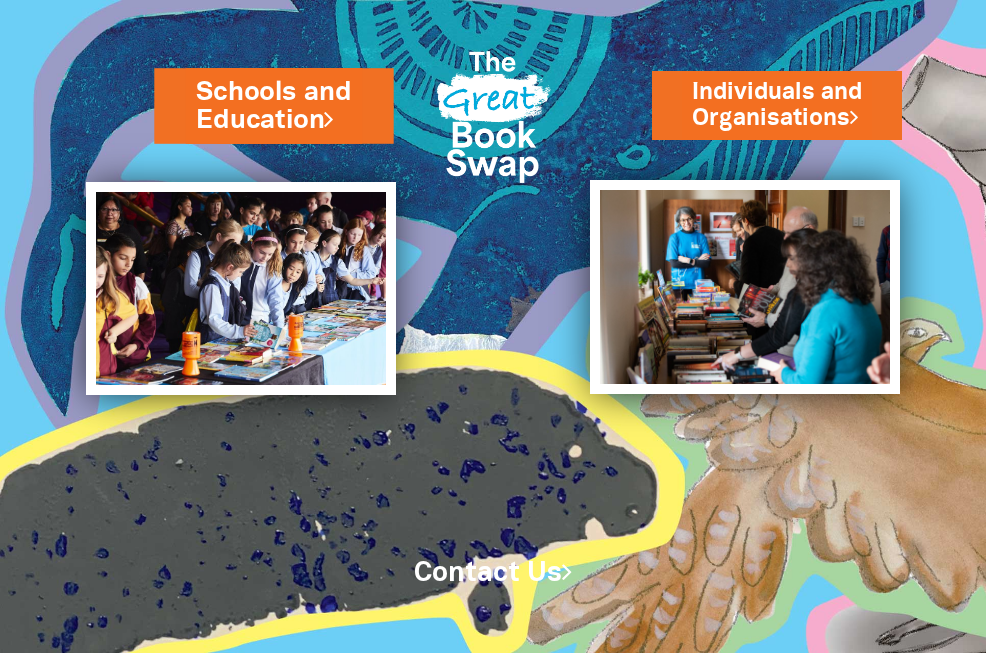 click on "Schools and Education" at bounding box center [274, 106] 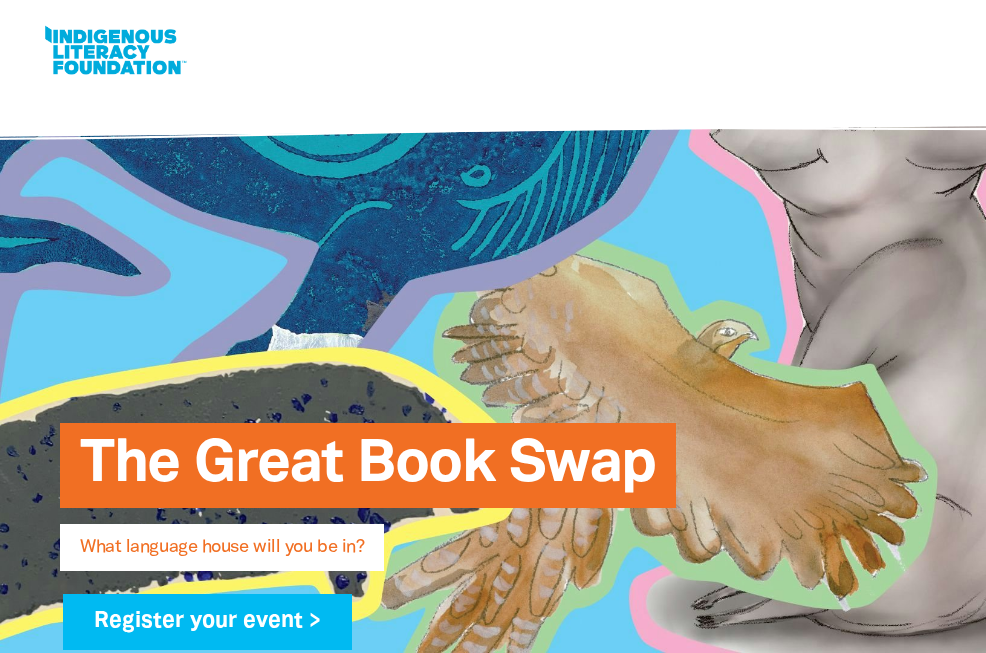 scroll, scrollTop: 0, scrollLeft: 0, axis: both 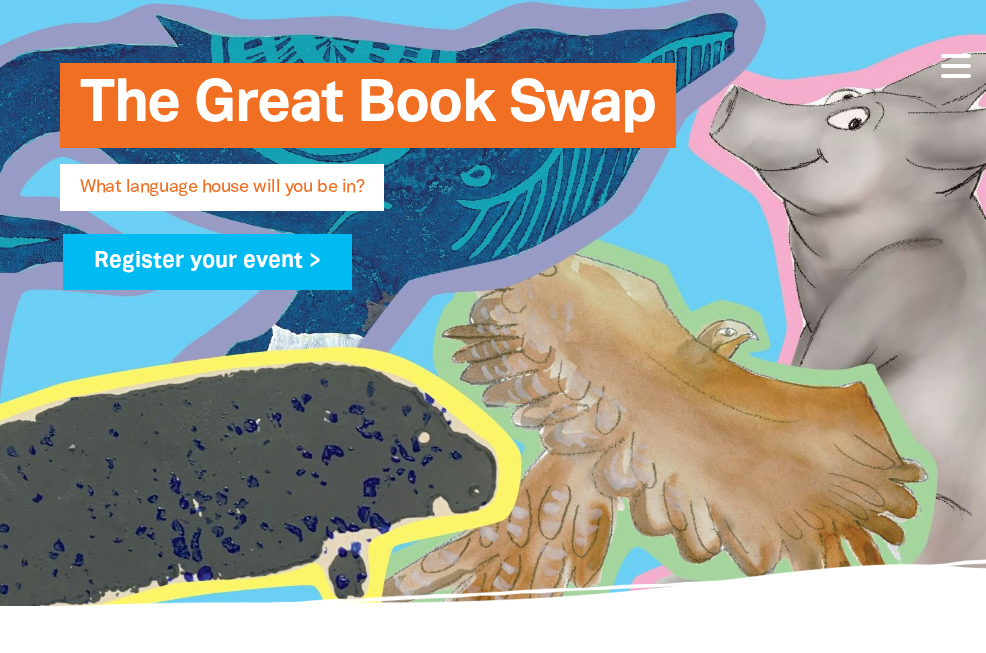 click on "What language house will you be in?" at bounding box center [222, 195] 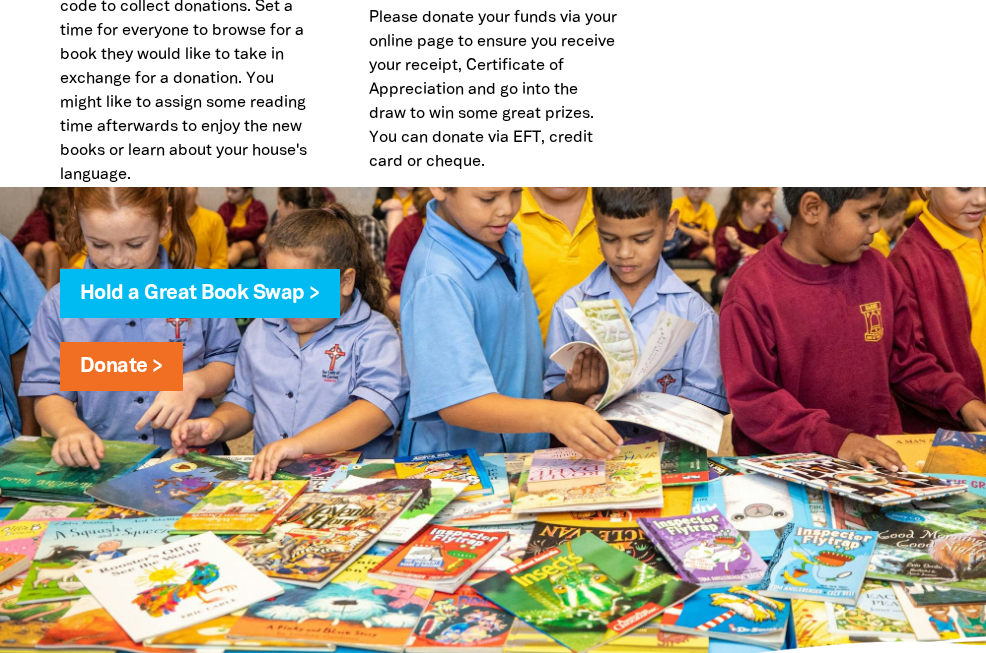 scroll, scrollTop: 5160, scrollLeft: 0, axis: vertical 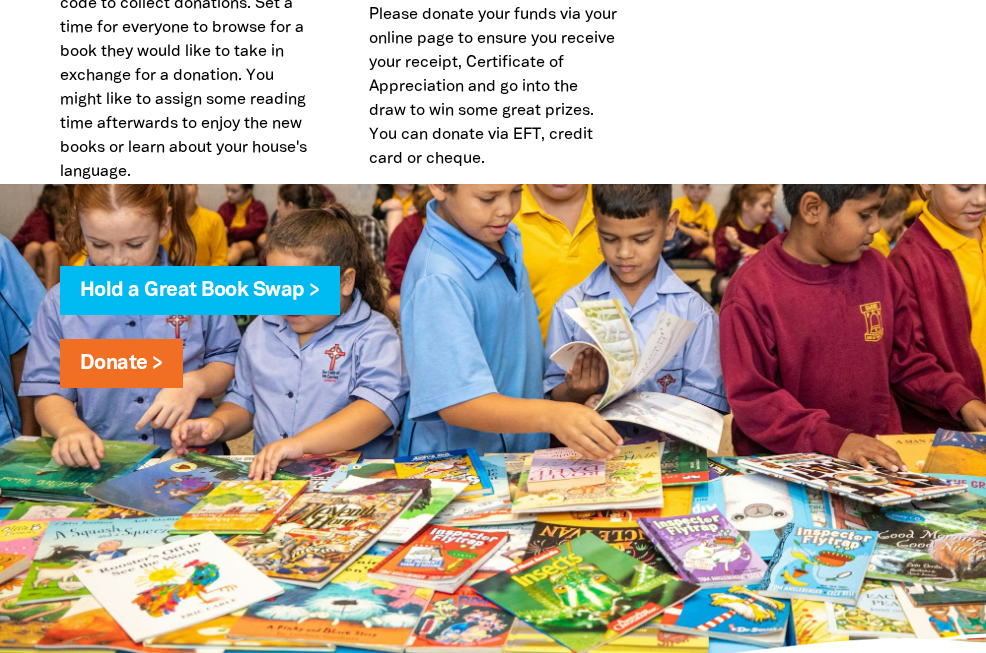 click on "On the day, display all the books out on a table. You may want to set up a donation tin for any gold coin donations or create a QR code to collect donations. Set a time for everyone to browse for a book they would like to take in exchange for a donation. You might like to assign some reading time afterwards to enjoy the new books or learn about your house's language." at bounding box center (184, 40) 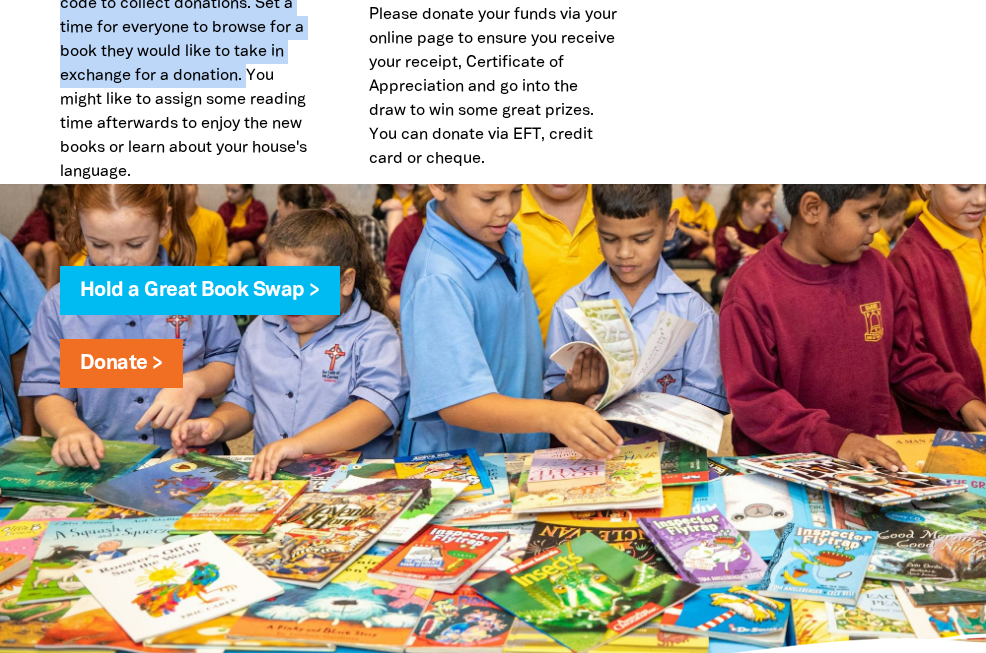 drag, startPoint x: 251, startPoint y: 227, endPoint x: 45, endPoint y: 60, distance: 265.1886 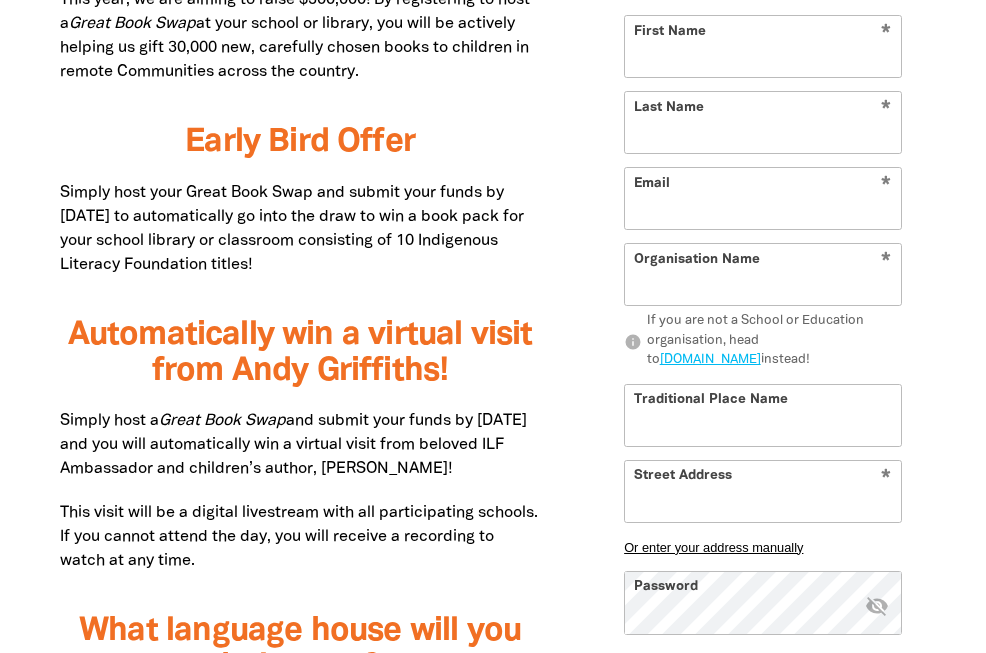 scroll, scrollTop: 1280, scrollLeft: 0, axis: vertical 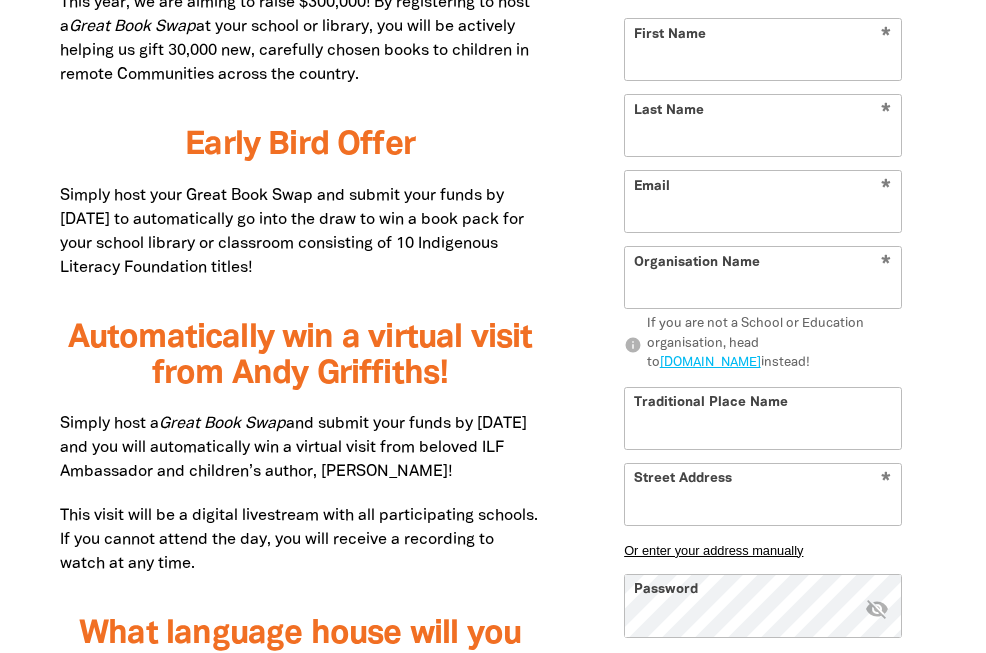 click on "Simply host a  Great Book Swap  and submit your funds by 1 November 2025 and you will automatically win a virtual visit from beloved ILF Ambassador and children’s author, Andy Griffiths!" at bounding box center (300, 448) 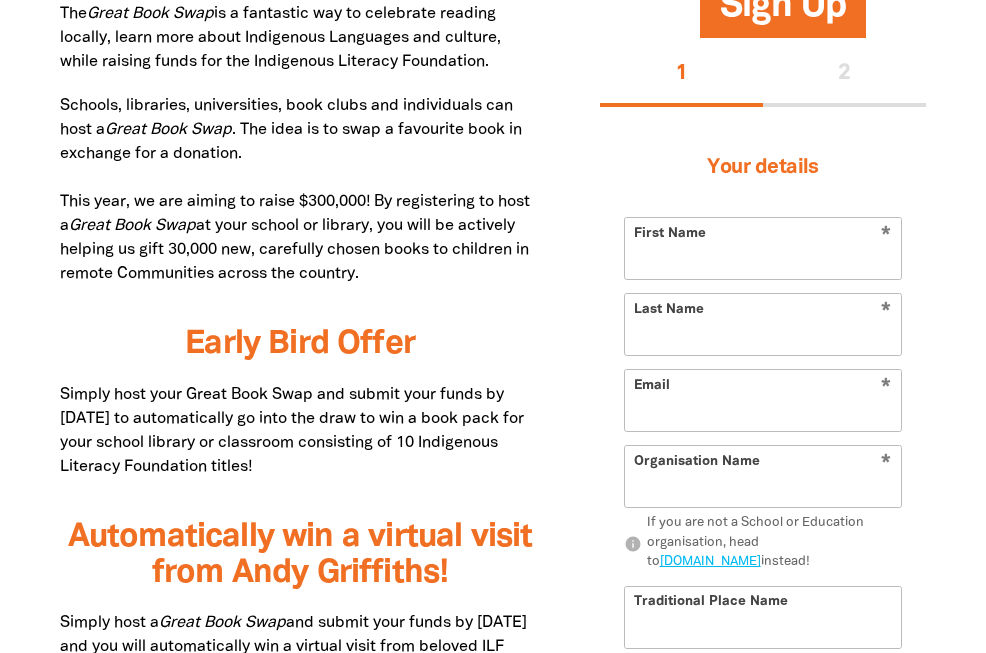 scroll, scrollTop: 1080, scrollLeft: 0, axis: vertical 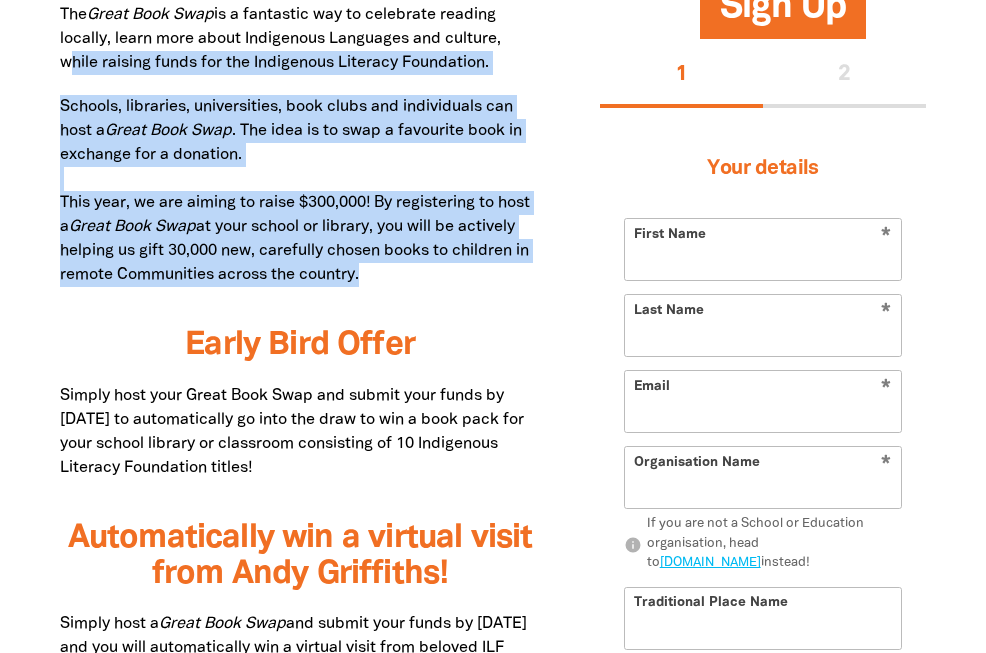 drag, startPoint x: 60, startPoint y: 112, endPoint x: 369, endPoint y: 353, distance: 391.86987 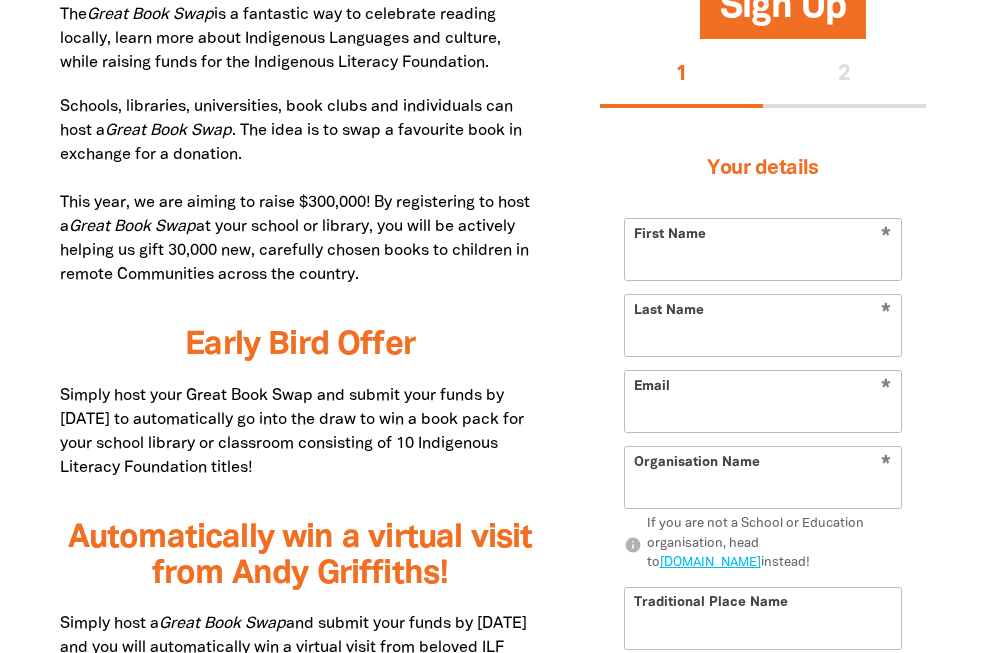 click on "Simply host your Great Book Swap and submit your funds by 30 June 2025 to automatically go into the draw to win a book pack for your school library or classroom consisting of 10 Indigenous Literacy Foundation titles!" at bounding box center [300, 432] 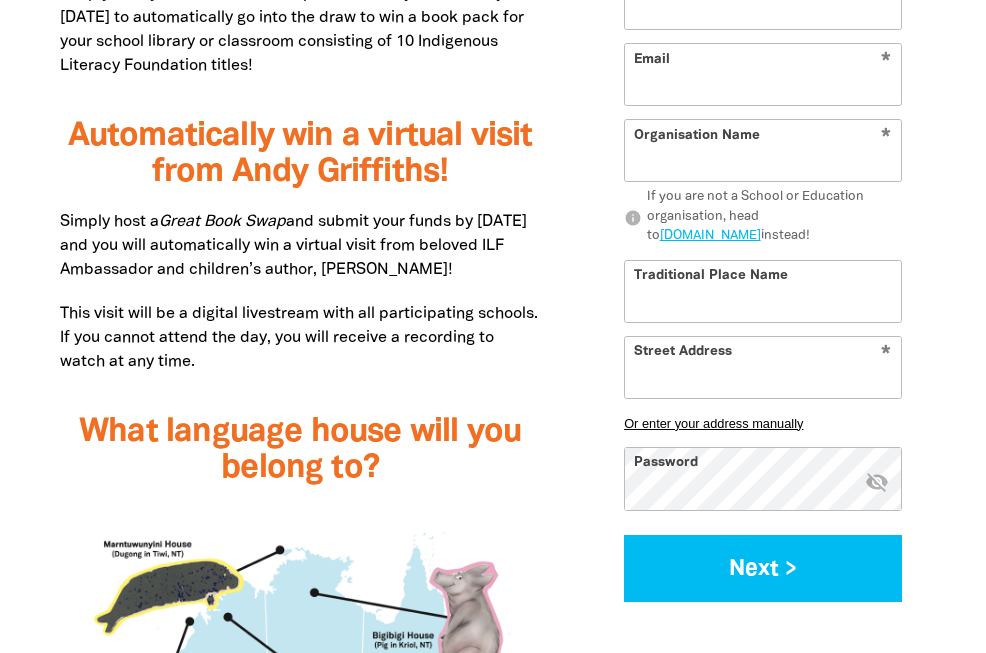 scroll, scrollTop: 1520, scrollLeft: 0, axis: vertical 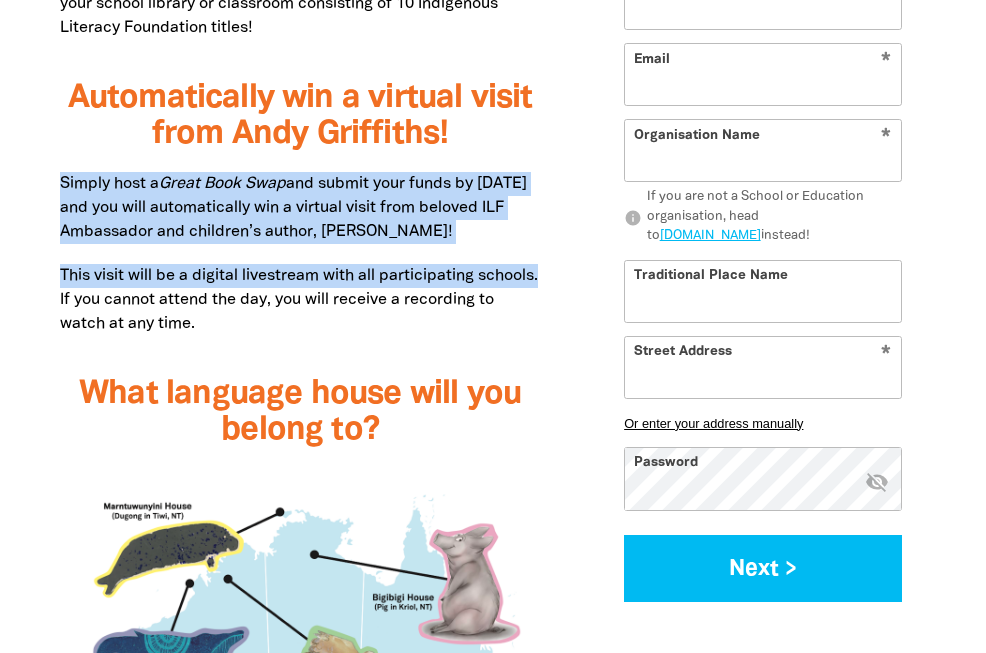 drag, startPoint x: 120, startPoint y: 412, endPoint x: 51, endPoint y: 268, distance: 159.6778 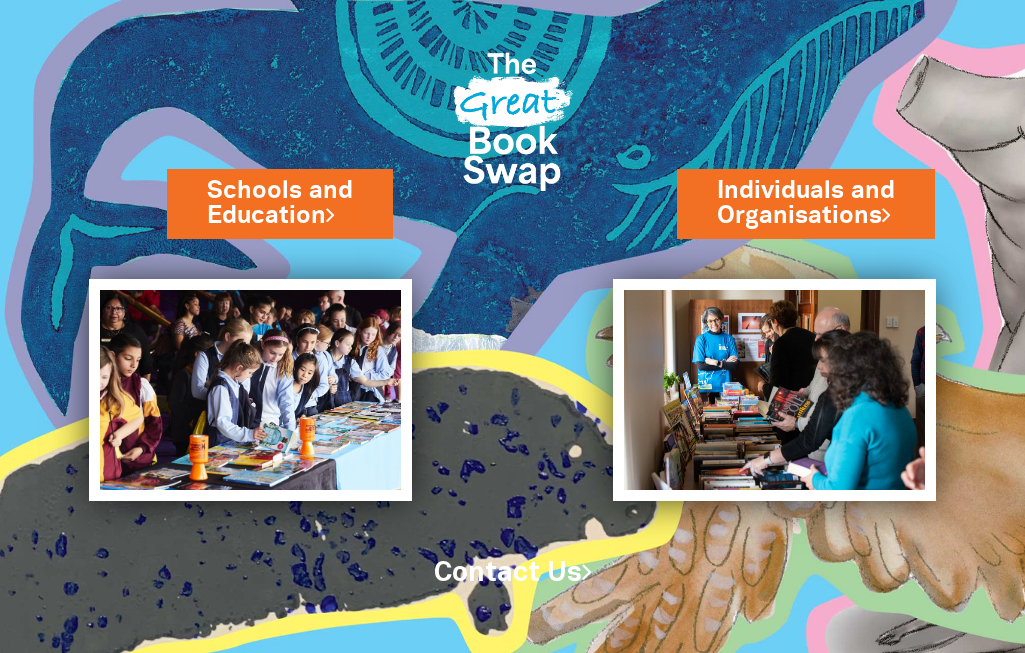 scroll, scrollTop: 0, scrollLeft: 0, axis: both 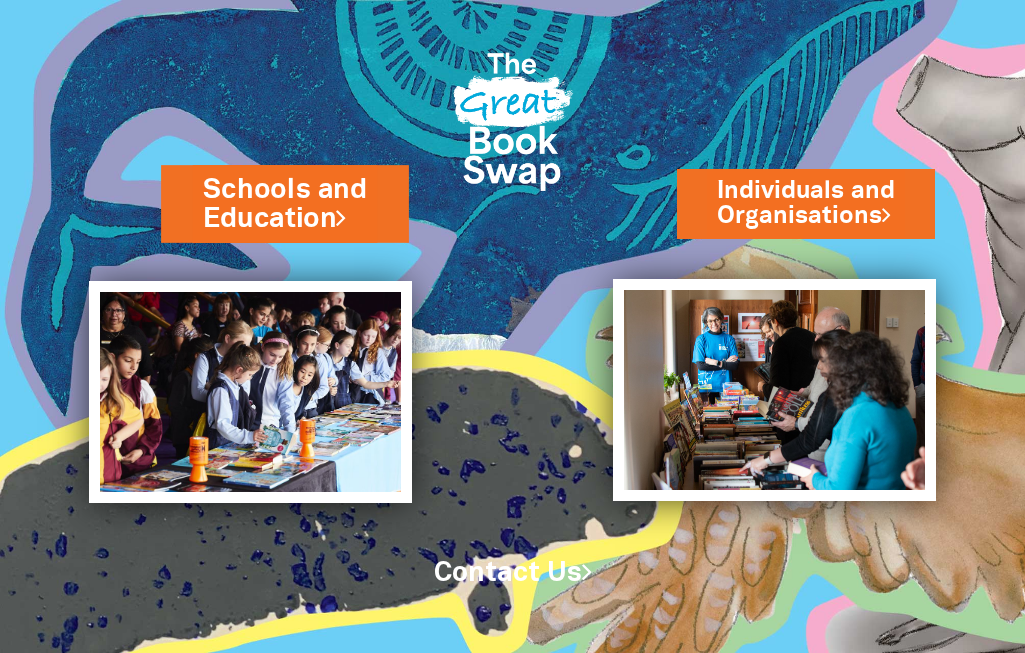 click on "Schools and Education" at bounding box center (285, 203) 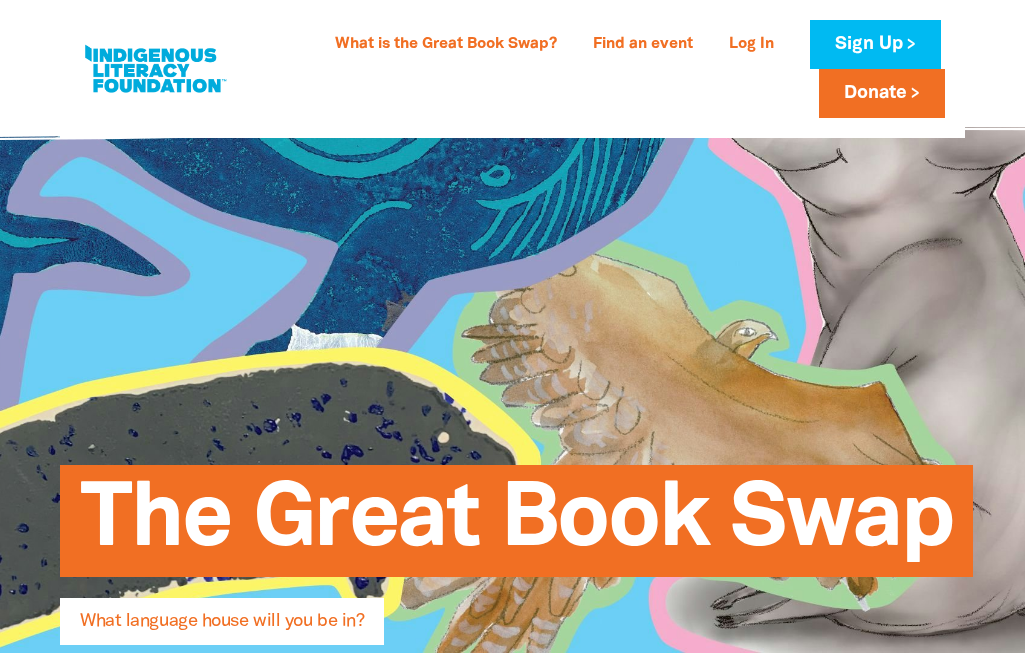 scroll, scrollTop: 0, scrollLeft: 0, axis: both 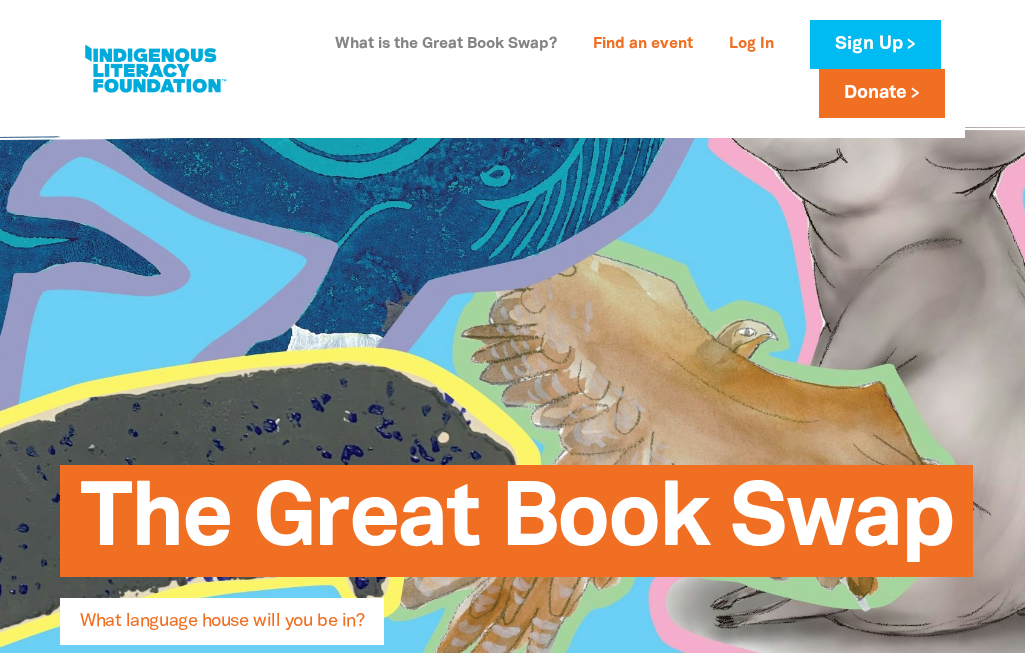 click on "What is the Great Book Swap?" at bounding box center [446, 45] 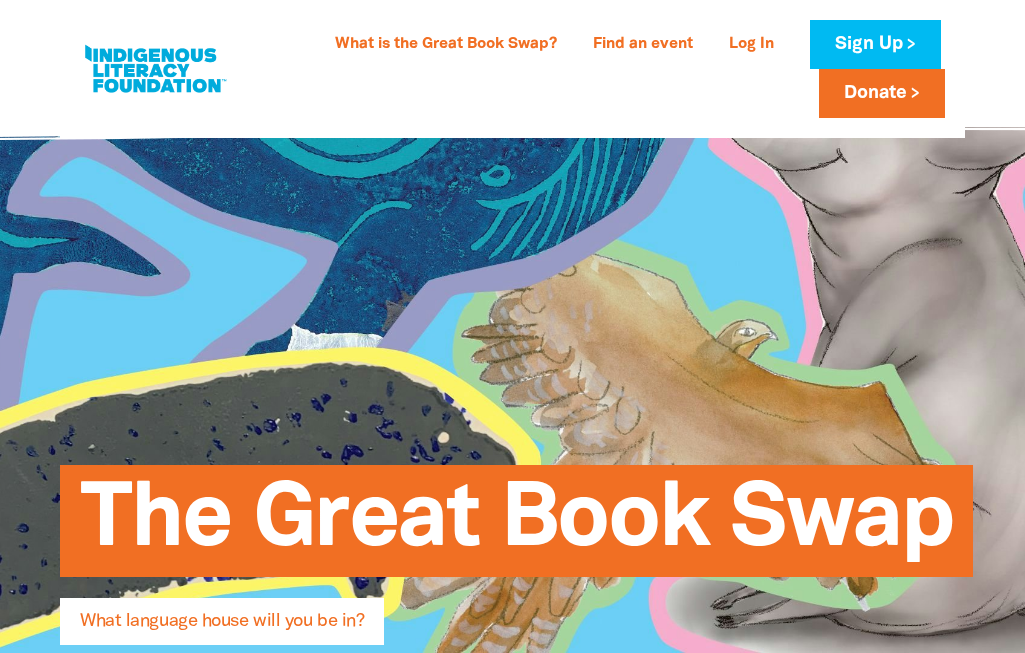 scroll, scrollTop: 1178, scrollLeft: 0, axis: vertical 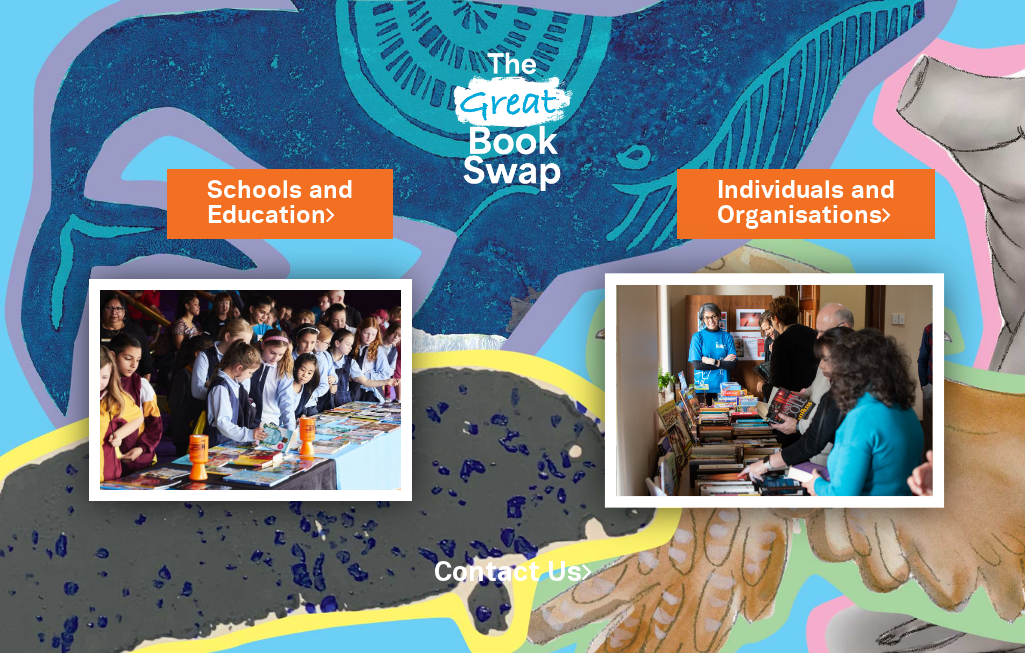 click at bounding box center (774, 390) 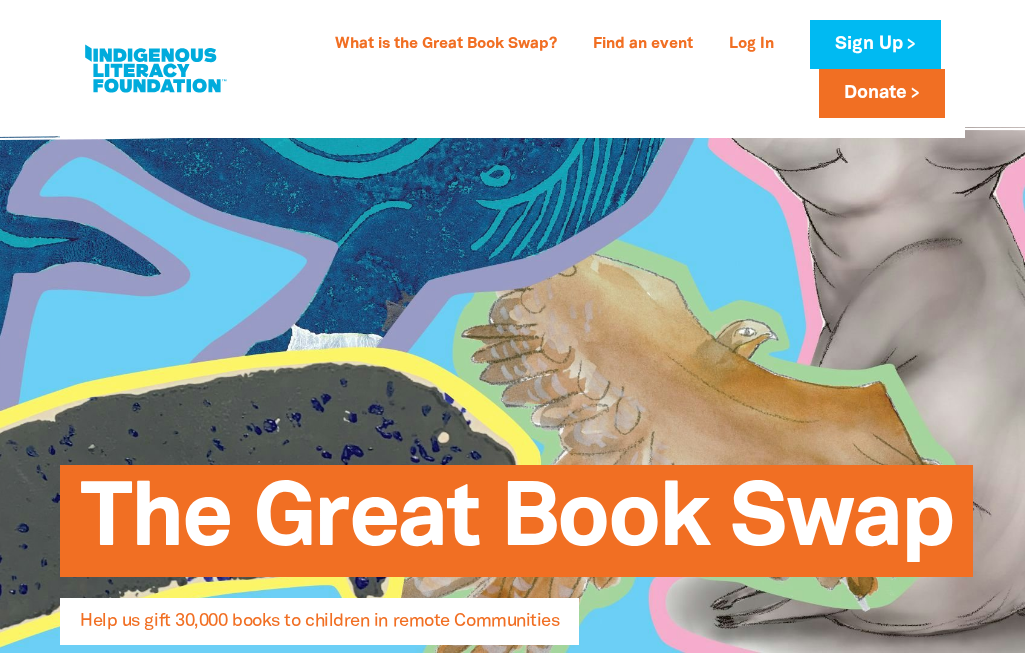 scroll, scrollTop: 38, scrollLeft: 0, axis: vertical 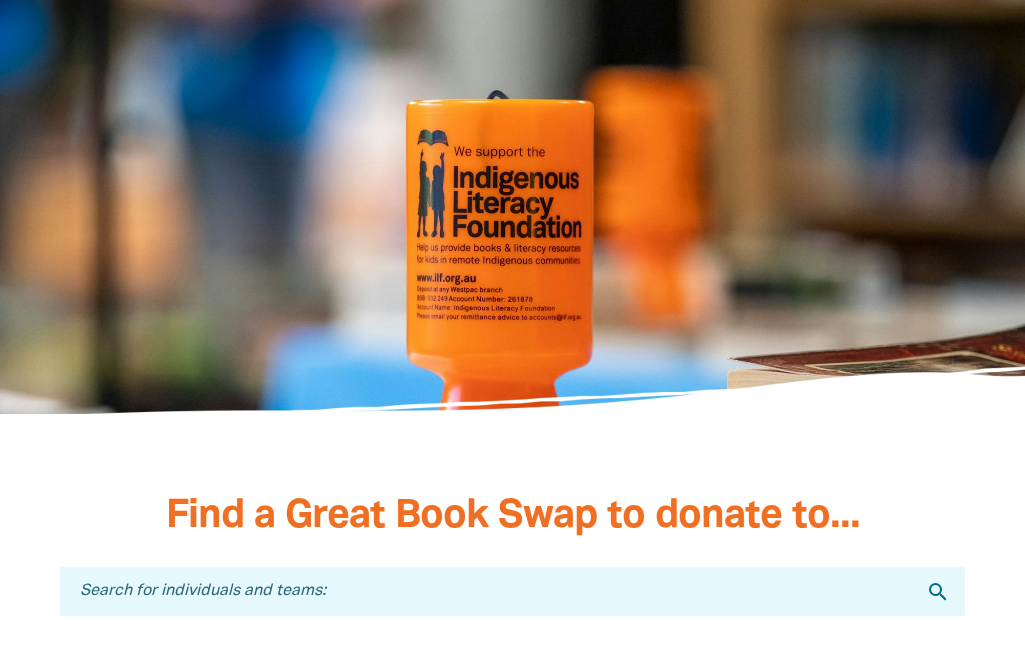 click on "Hold a Great Book Swap >" 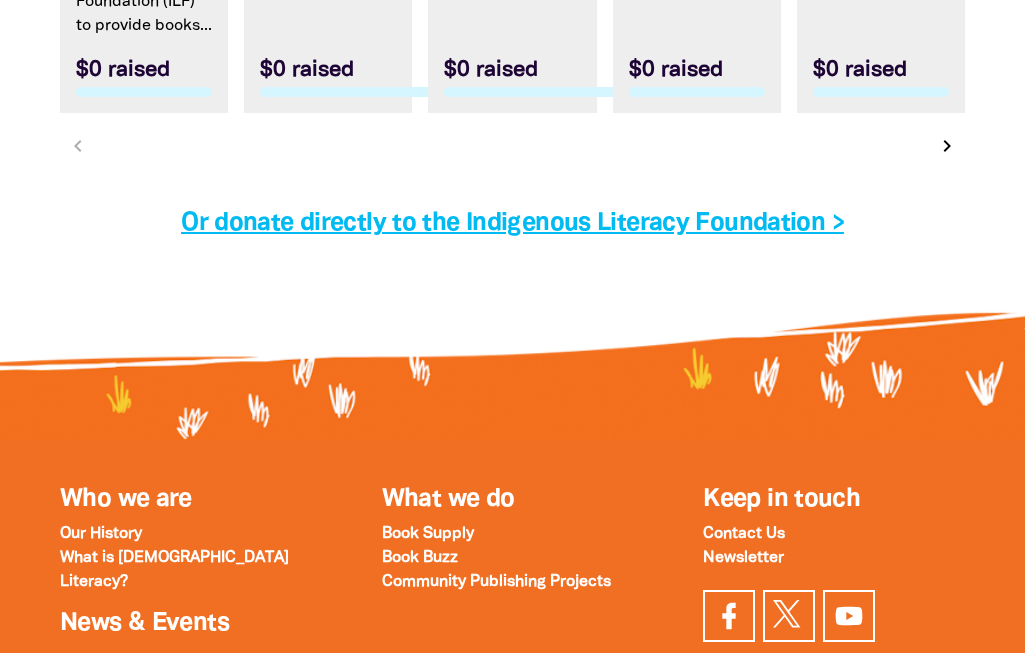 scroll, scrollTop: 6560, scrollLeft: 0, axis: vertical 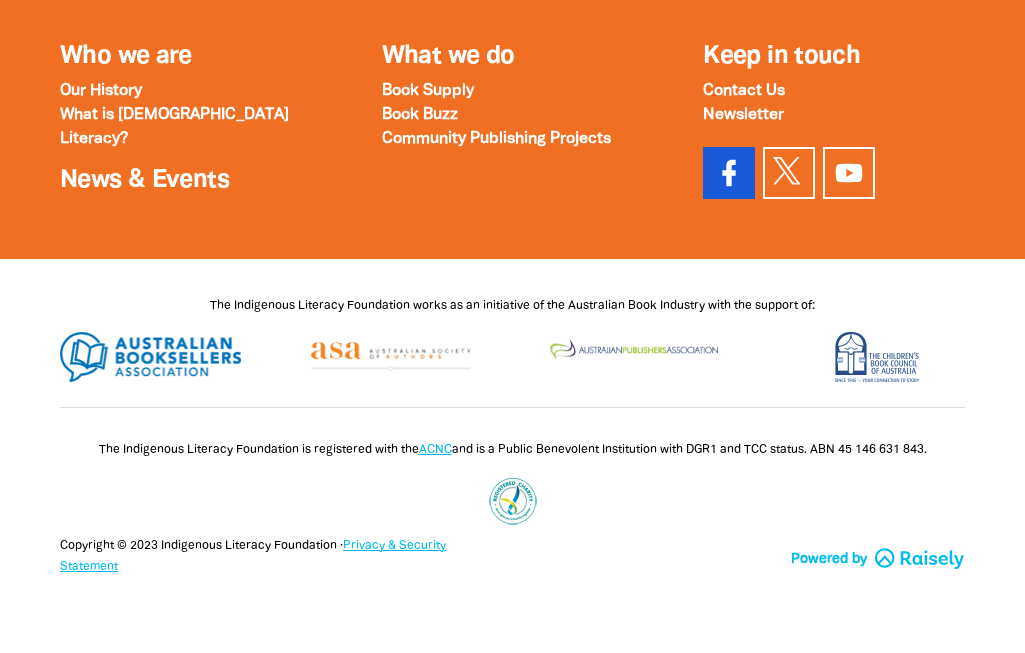 click at bounding box center (729, 173) 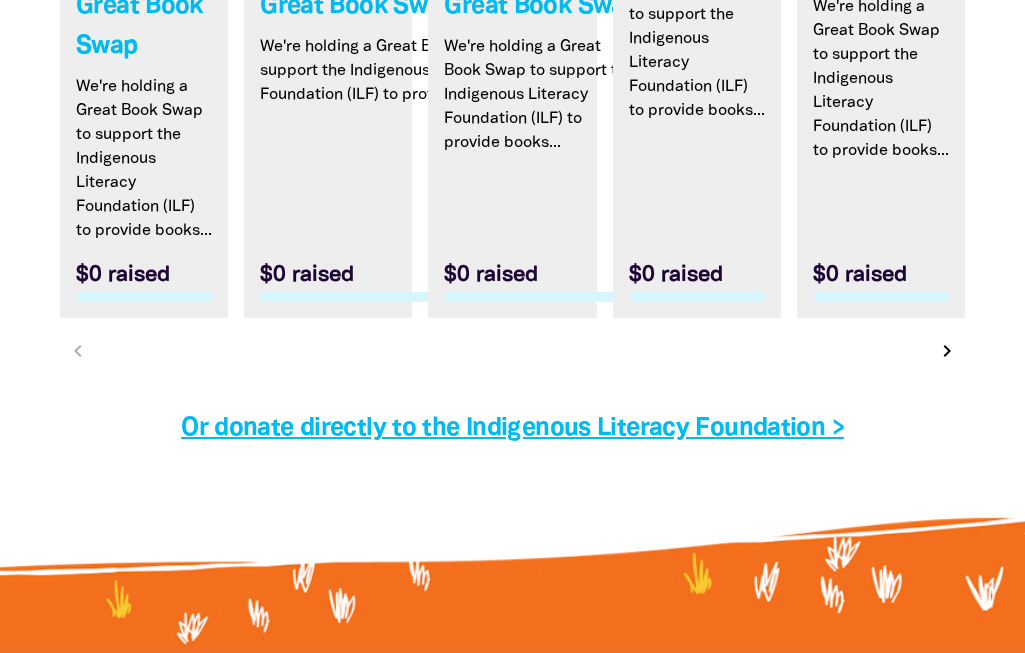 scroll, scrollTop: 6320, scrollLeft: 0, axis: vertical 